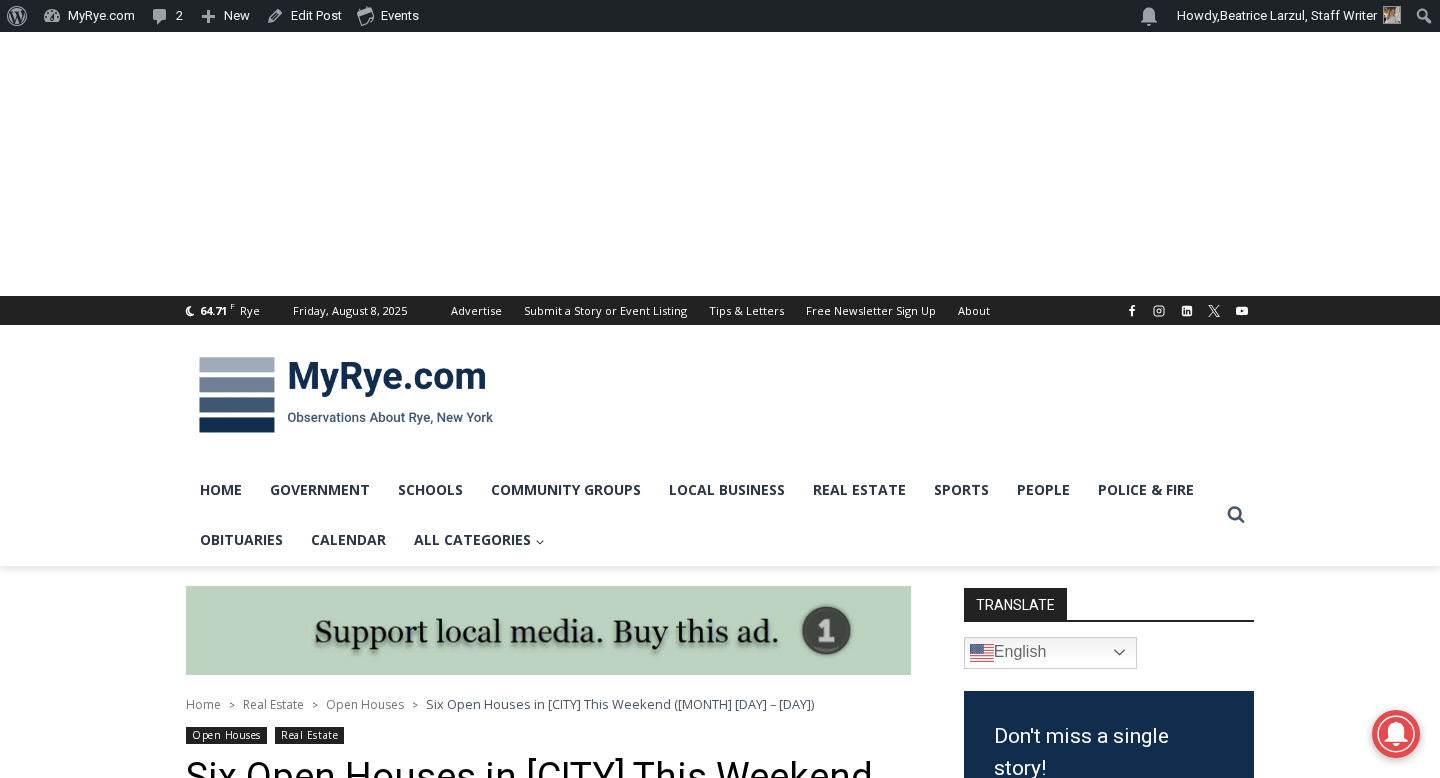 scroll, scrollTop: 1765, scrollLeft: 0, axis: vertical 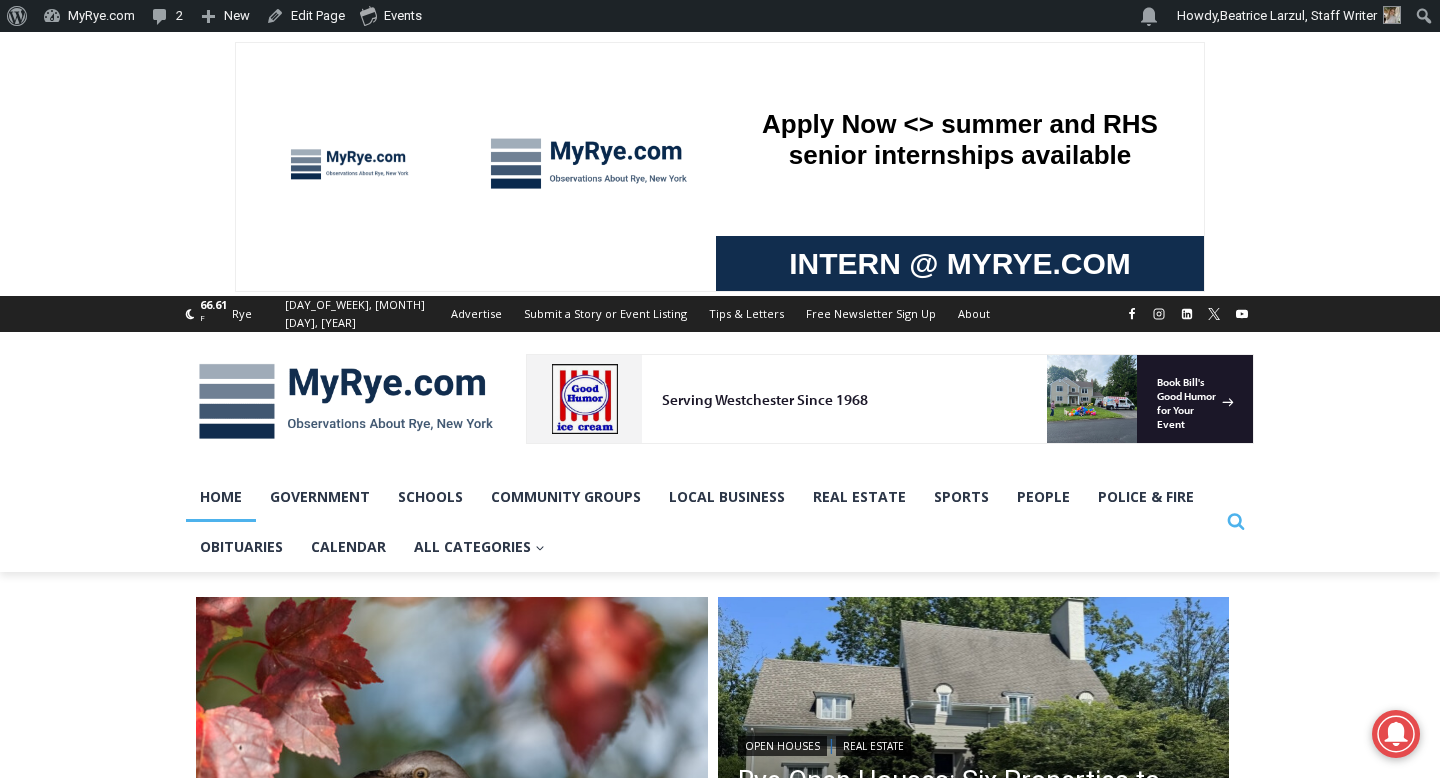 click on "Search" at bounding box center (1236, 522) 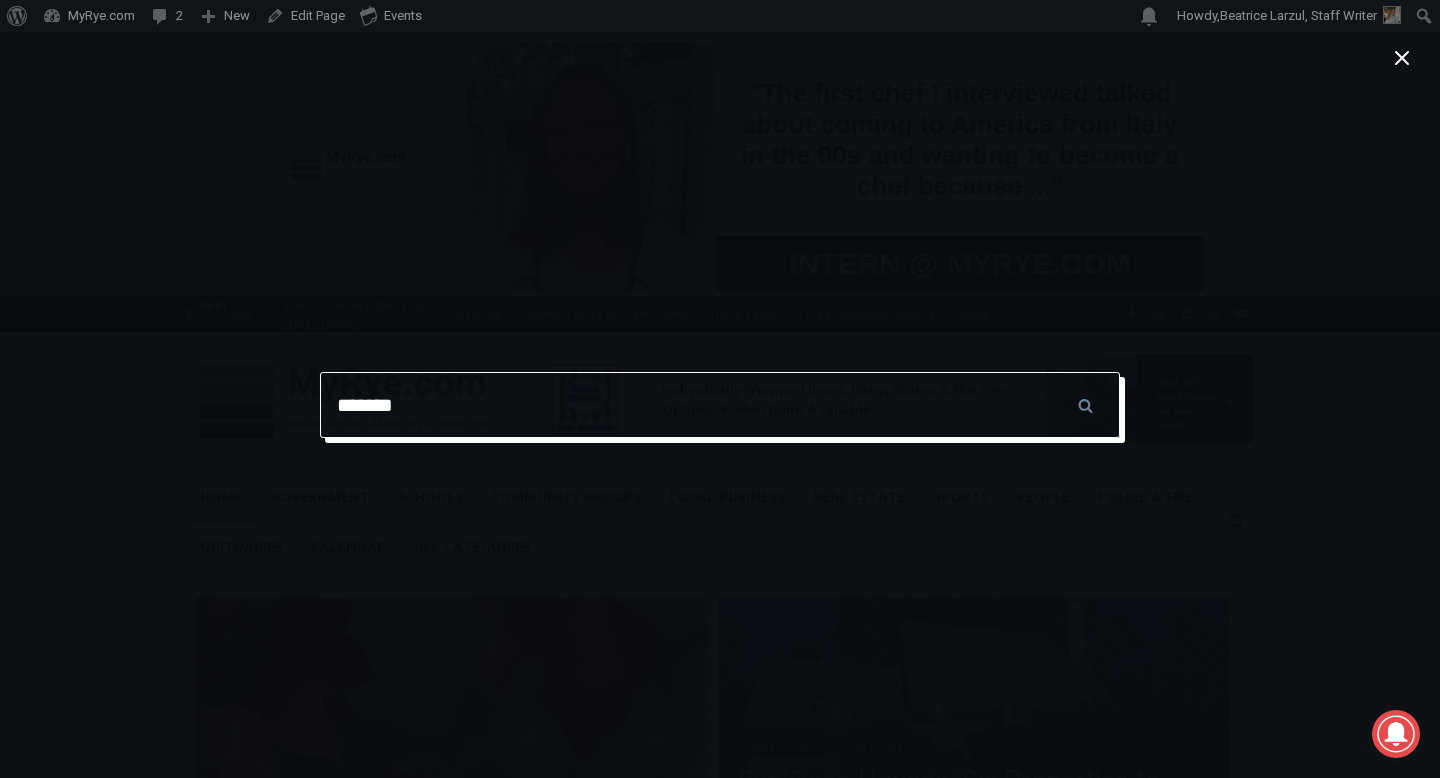type on "**********" 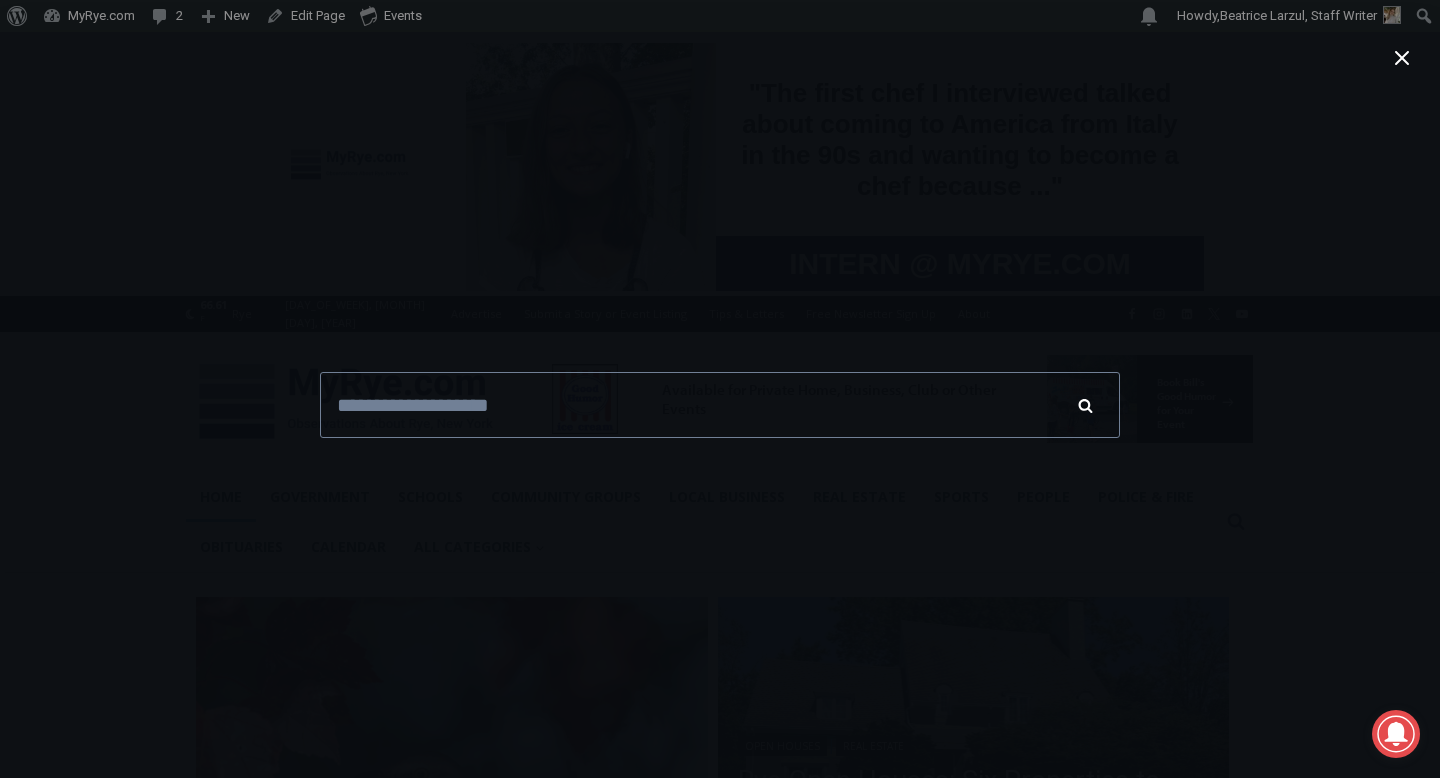click on "******" at bounding box center [1085, 405] 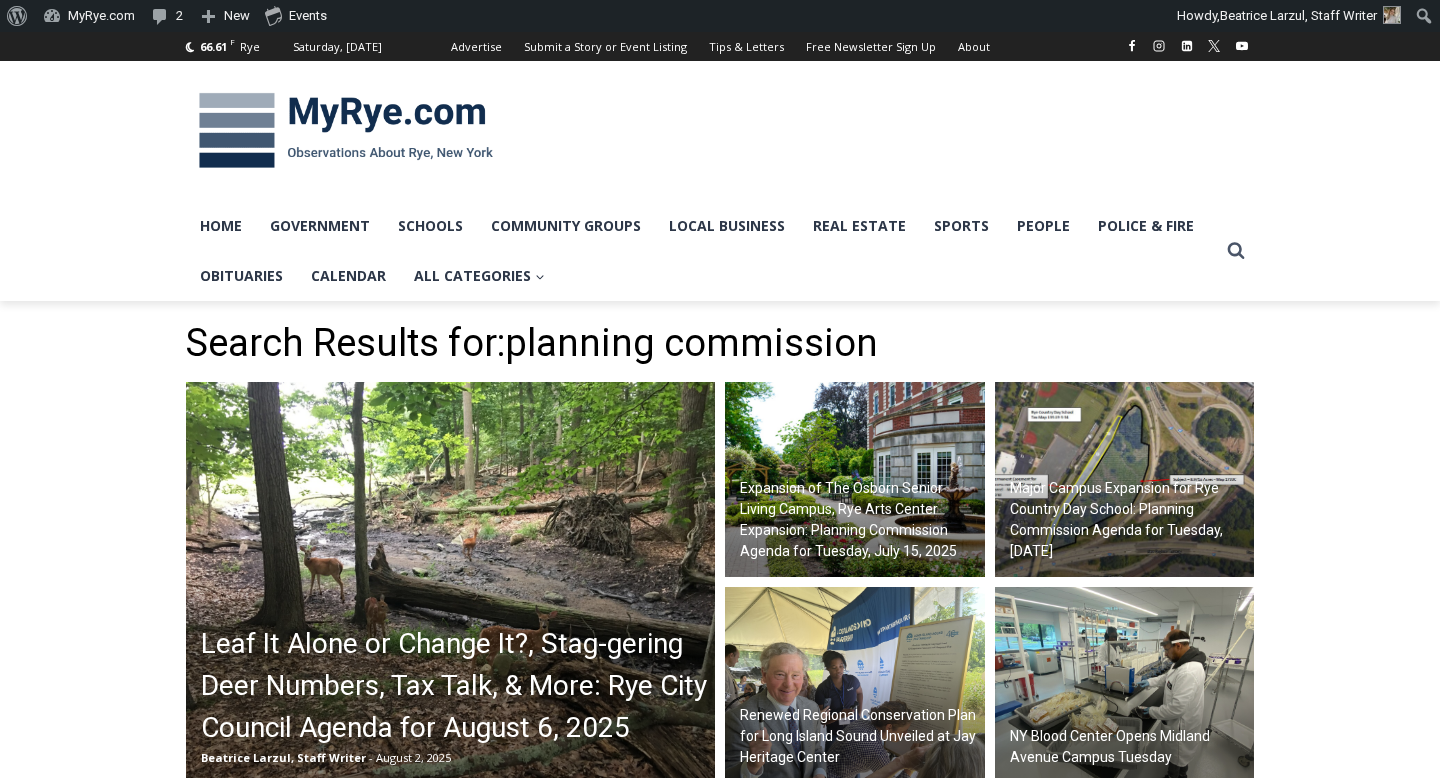 scroll, scrollTop: 0, scrollLeft: 0, axis: both 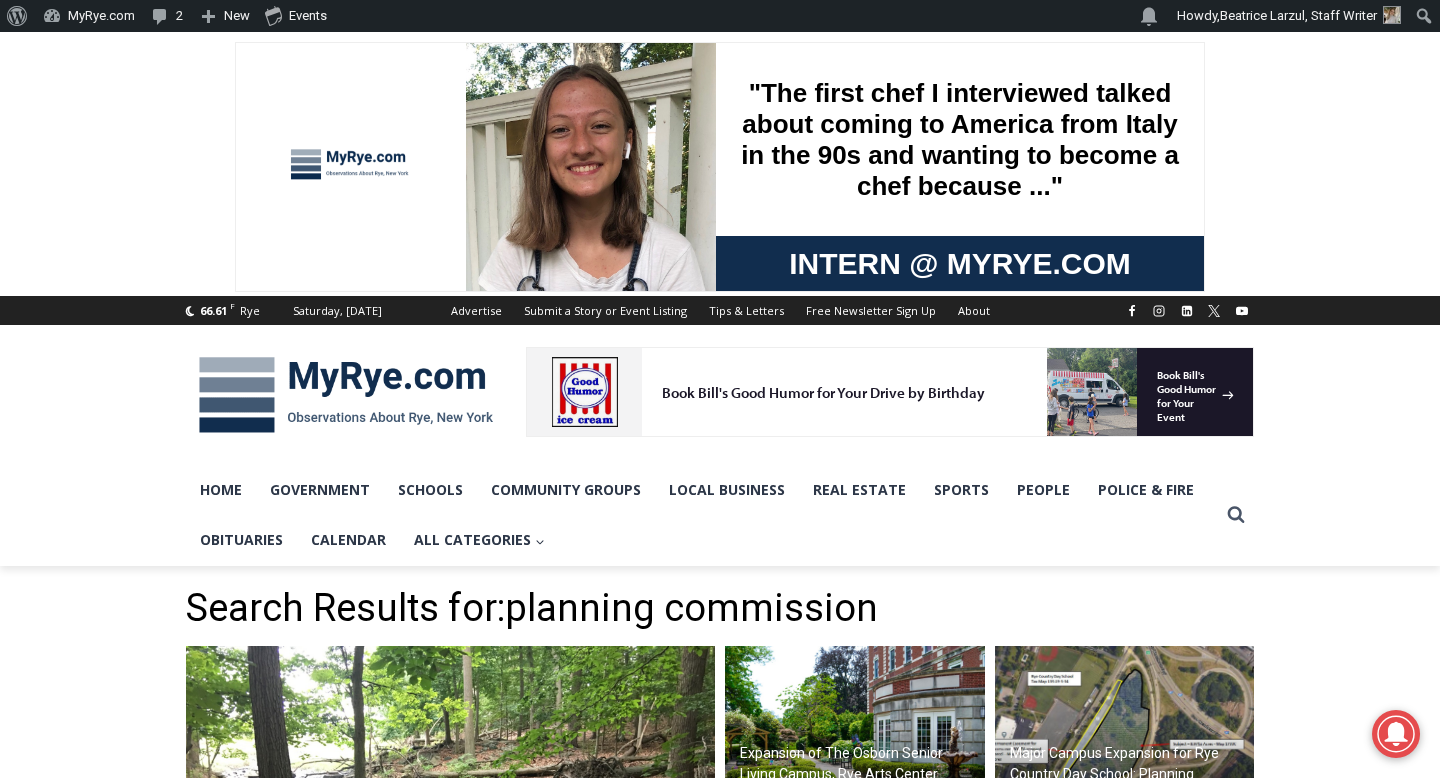 click on "1  / 6
Book Bill's Good Humor for Your Drive by Birthday" at bounding box center (844, 391) 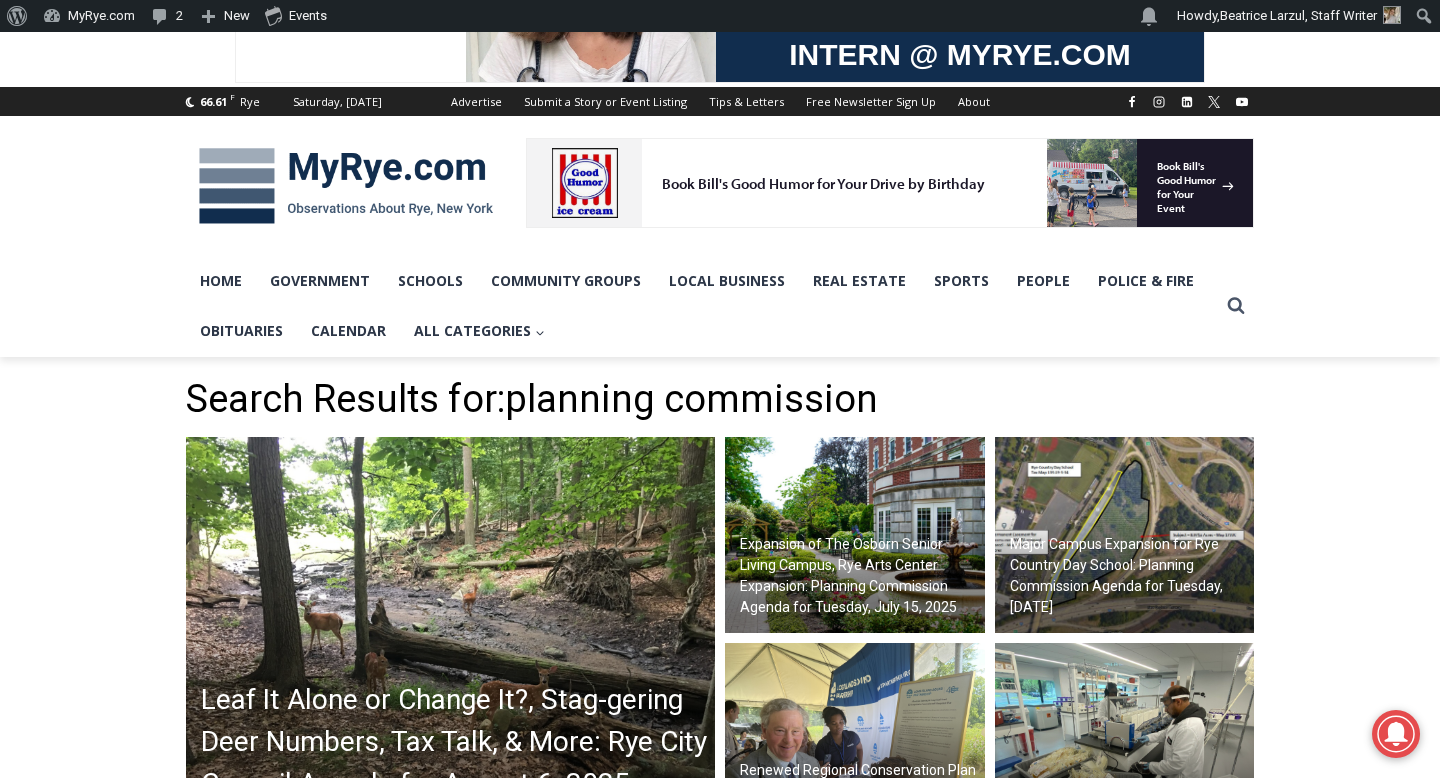 scroll, scrollTop: 393, scrollLeft: 0, axis: vertical 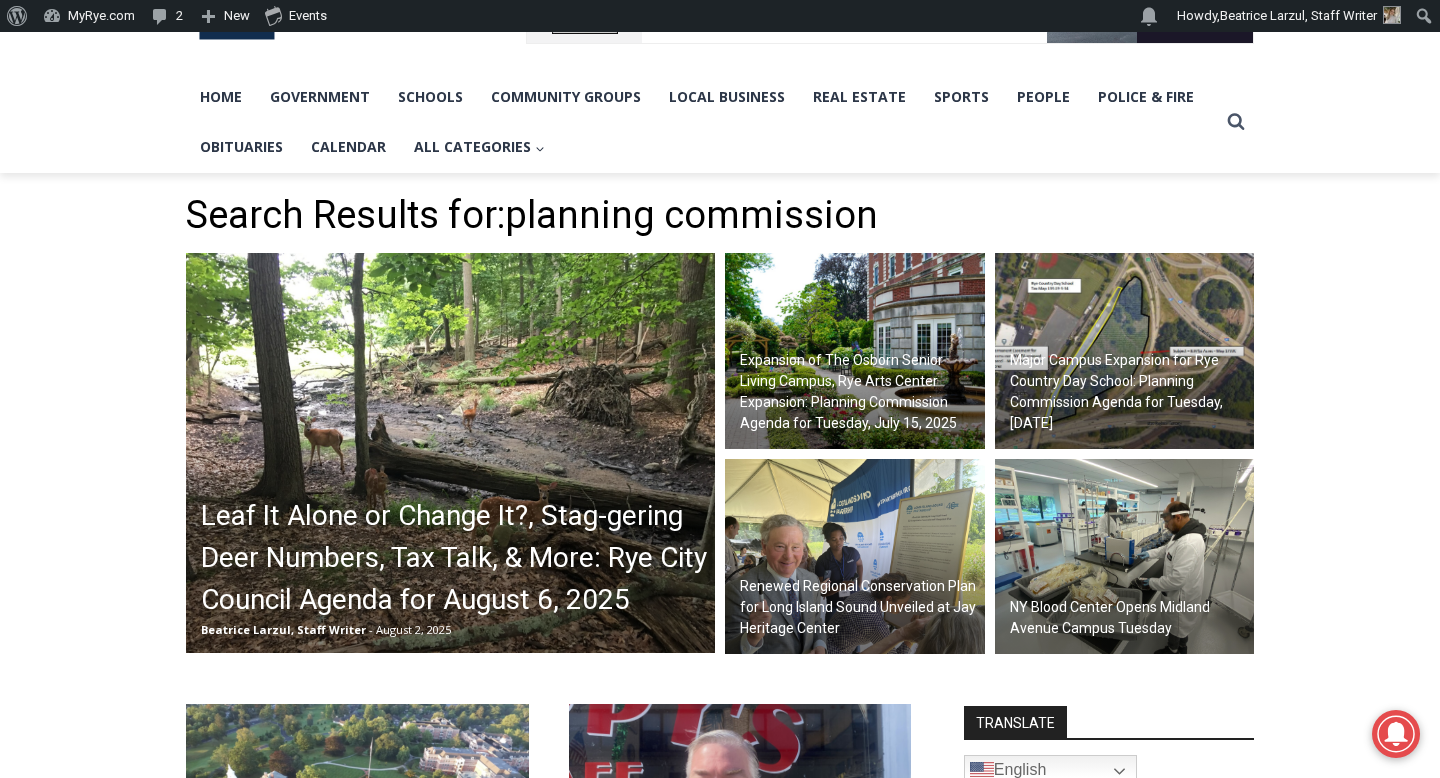 click at bounding box center [450, 453] 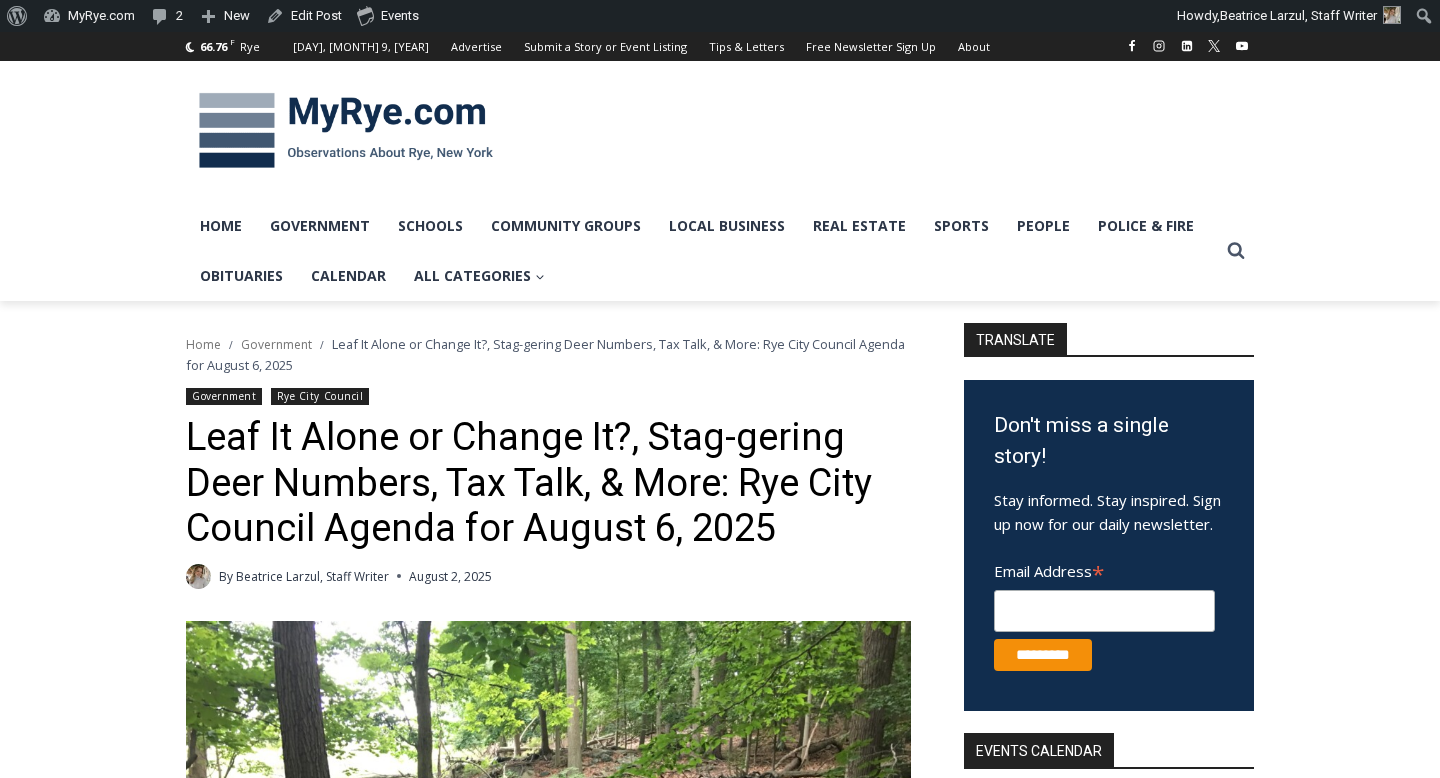 scroll, scrollTop: 0, scrollLeft: 0, axis: both 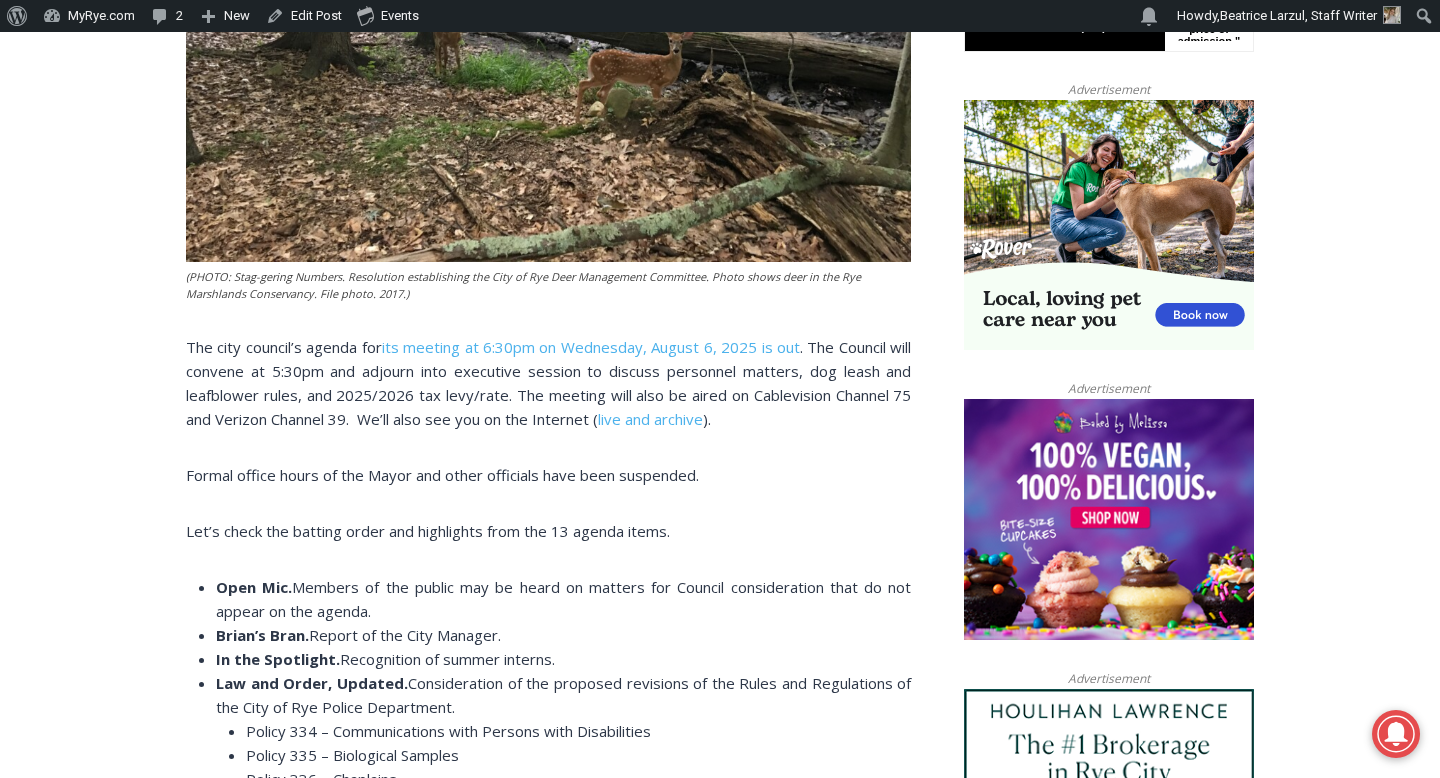 click on "Home   >   Government   >   Leaf It Alone or Change It?, Stag-gering Deer Numbers, Tax Talk, & More: Rye City Council Agenda for August 6, 2025
Government   Rye City Council
Leaf It Alone or Change It?, Stag-gering Deer Numbers, Tax Talk, & More: Rye City Council Agenda for August 6, 2025
By Beatrice Larzul, Staff Writer
August 2, 2025
(PHOTO: Stag-gering Numbers. Resolution establishing the City of Rye Deer Management Committee. Photo shows deer in the Rye Marshlands Conservancy. File photo. 2017.)
The city council’s agenda for  its meeting at 6:30pm on Wednesday, August 6, 2025 is out . The Council will convene at 5:30pm and adjourn into executive session to discuss personnel matters, dog leash and leafblower rules, and 2025/2026 tax levy/rate. The meeting will also be aired on Cablevision Channel 75 and Verizon Channel 39.  We’ll also see you on the Internet ( live and archive ).
Open Mic." at bounding box center (720, 1136) 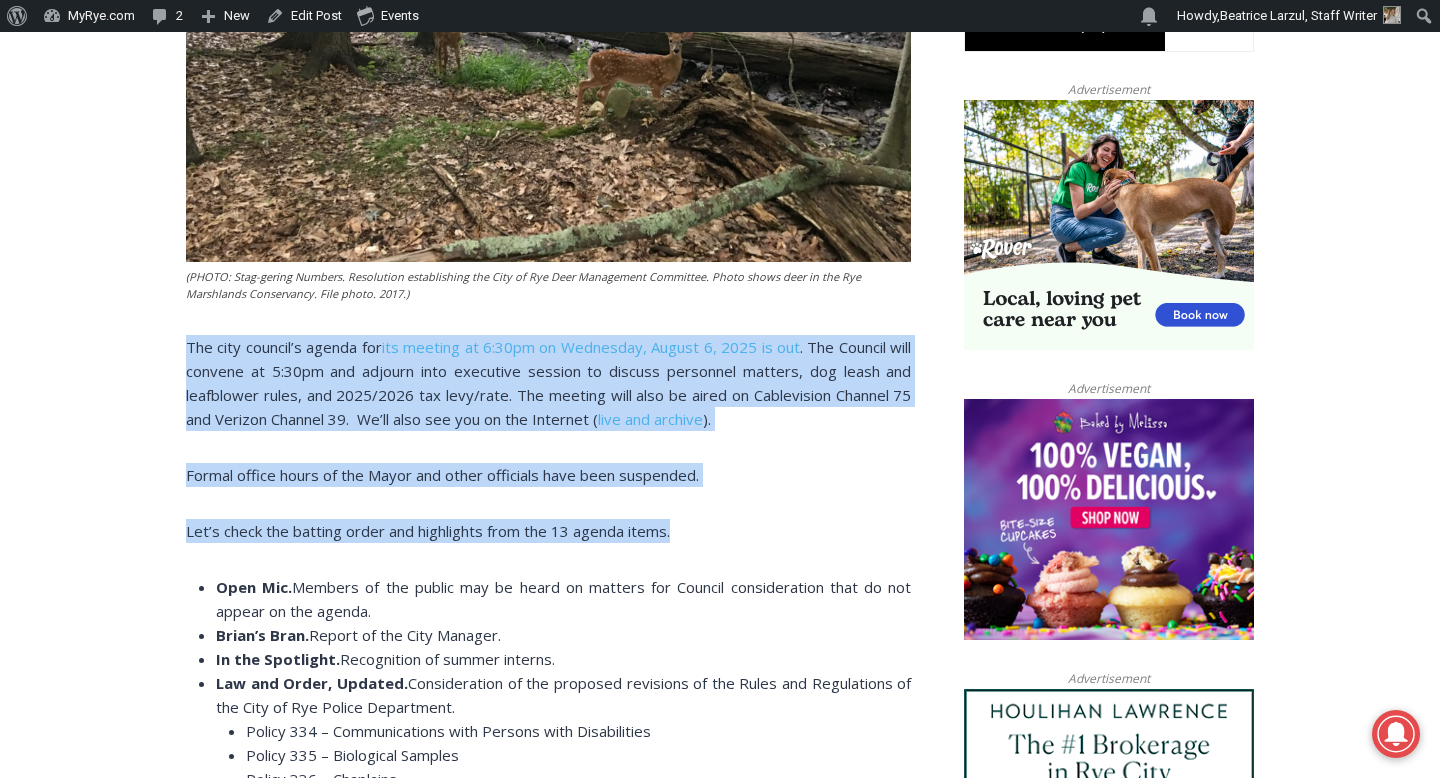 drag, startPoint x: 147, startPoint y: 347, endPoint x: 105, endPoint y: 555, distance: 212.19801 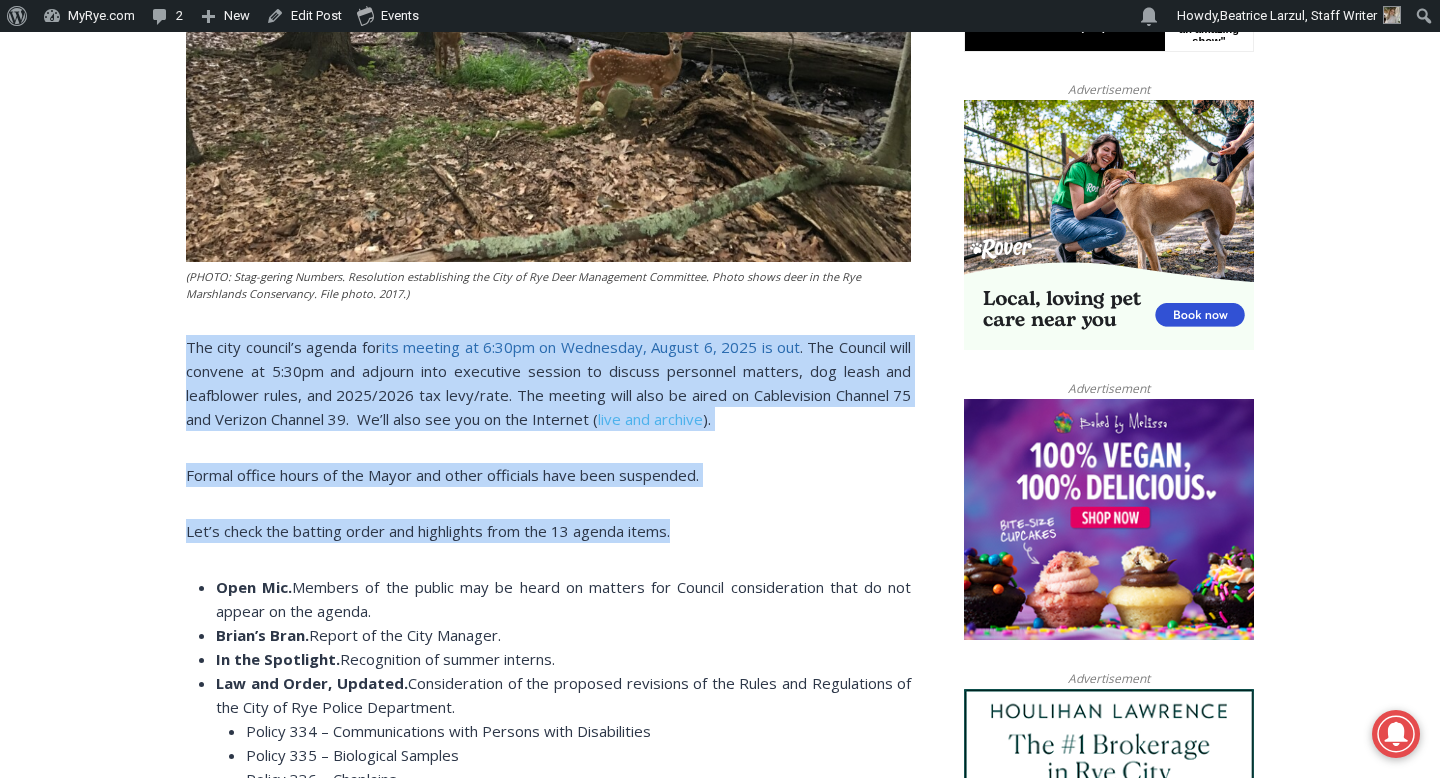 click on "its meeting at 6:30pm on Wednesday, August 6, 2025 is out" at bounding box center (591, 347) 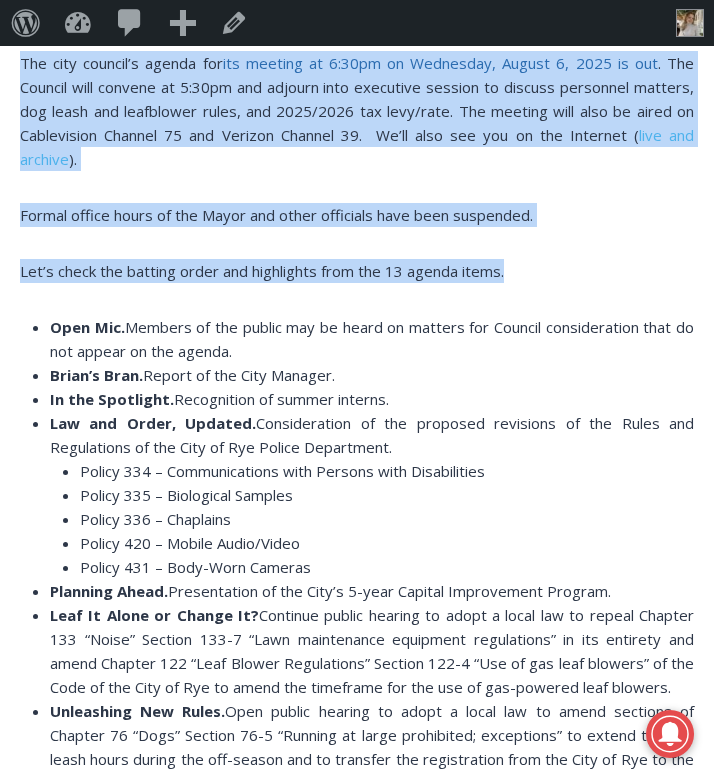 scroll, scrollTop: 0, scrollLeft: 0, axis: both 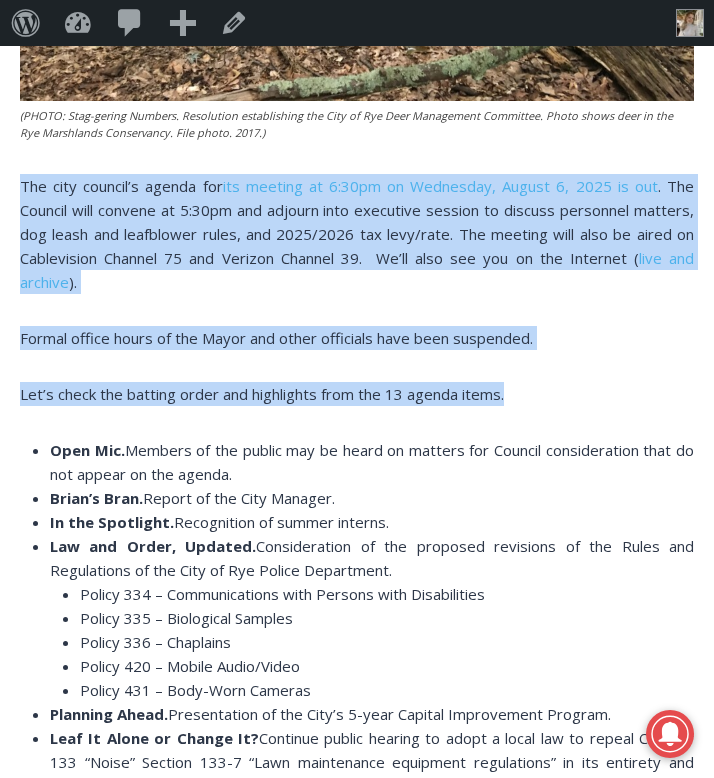 click on "(PHOTO: Stag-gering Numbers. Resolution establishing the City of Rye Deer Management Committee. Photo shows deer in the Rye Marshlands Conservancy. File photo. 2017.)
The city council’s agenda for  its meeting at 6:30pm on Wednesday, August 6, 2025 is out . The Council will convene at 5:30pm and adjourn into executive session to discuss personnel matters, dog leash and leafblower rules, and 2025/2026 tax levy/rate. The meeting will also be aired on Cablevision Channel 75 and Verizon Channel 39.  We’ll also see you on the Internet ( live and archive ).
Formal office hours of the Mayor and other officials have been suspended.
Let’s check the batting order and highlights from the 13 agenda items.
Open Mic.  Members of the public may be heard on matters for Council consideration that do not appear on the agenda.
Brian’s Bran.  Report of the City Manager.
In the Spotlight.  Recognition of summer interns.
Law and Order, Updated.
Policy 335 – Biological Samples" at bounding box center [357, 489] 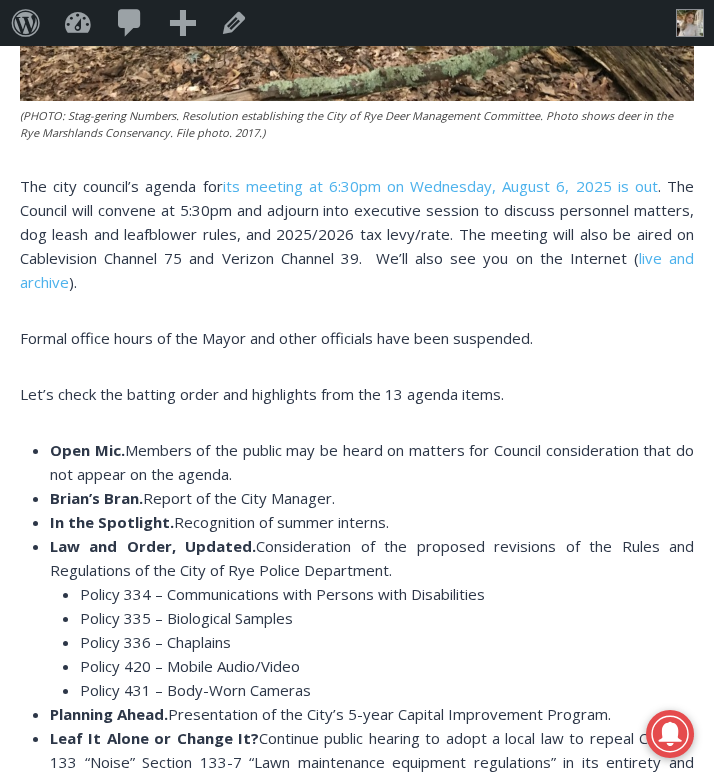 scroll, scrollTop: 0, scrollLeft: 0, axis: both 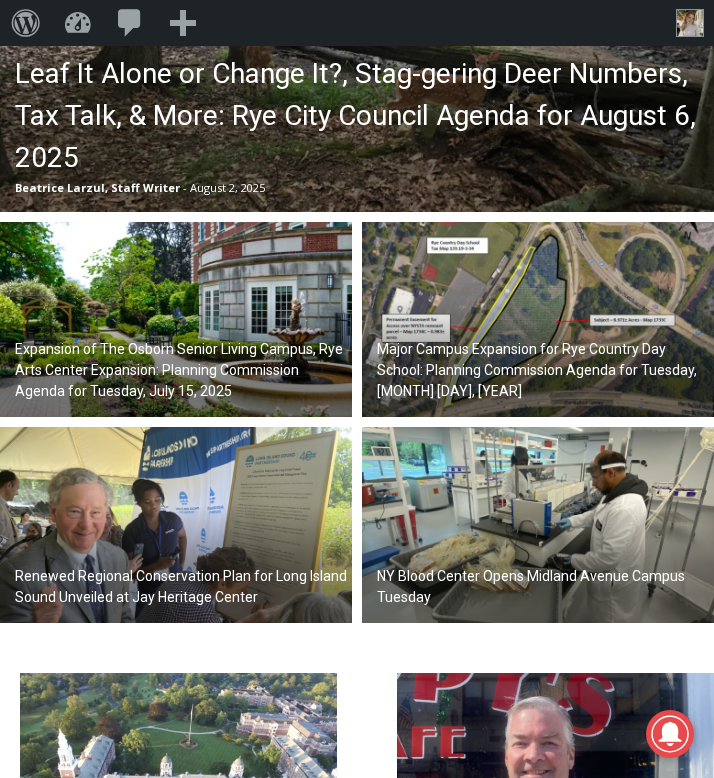 click on "Expansion of The Osborn Senior Living Campus, Rye Arts Center Expansion: Planning Commission Agenda for Tuesday, July 15, 2025" at bounding box center (181, 370) 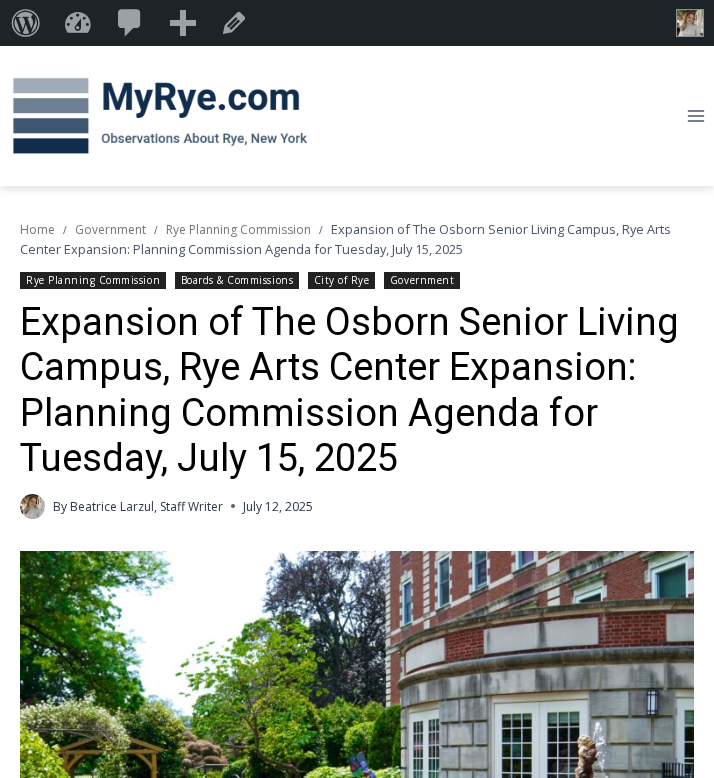 scroll, scrollTop: 0, scrollLeft: 0, axis: both 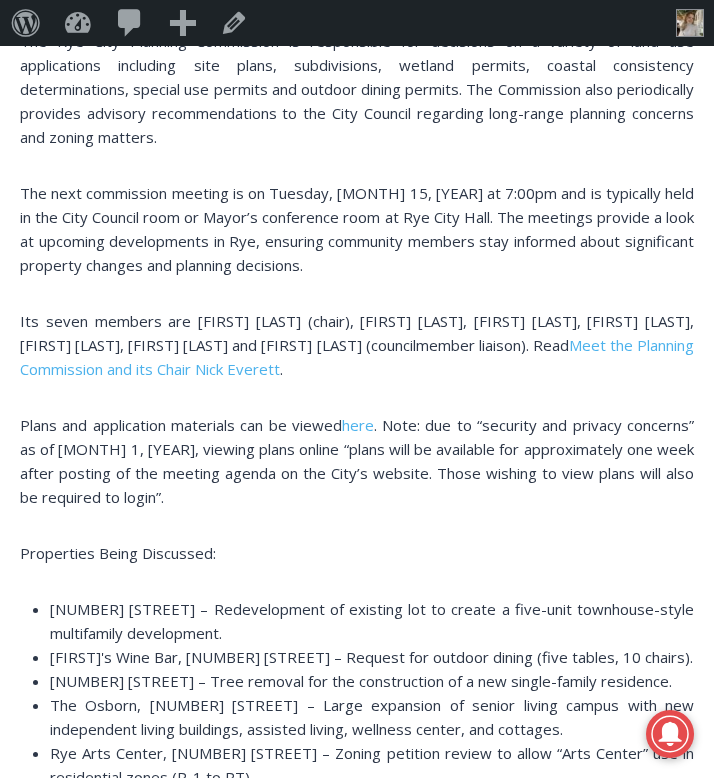 click on "(PHOTO: Under Items Pending Action at the [MONTH] 15, [YEAR] Planning Commission meeting: Large expansion of senior living facilities on The Osborn campus.)
Disclosure: This story was prepared with the assistance of artificial intelligence.  Feedback on our stories is welcome.
The Rye City Planning Commission is responsible for decisions on a variety of land use applications including site plans, subdivisions, wetland permits, coastal consistency determinations, special use permits and outdoor dining permits. The Commission also periodically provides advisory recommendations to the City Council regarding long-range planning concerns and zoning matters.
The next commission meeting is on Tuesday, [MONTH] 15, [YEAR] at 7:00pm and is typically held in the City Council room or Mayor’s conference room at Rye City Hall. The meetings provide a look at upcoming developments in Rye, ensuring community members stay informed about significant property changes and planning decisions.
.
here" at bounding box center (357, 905) 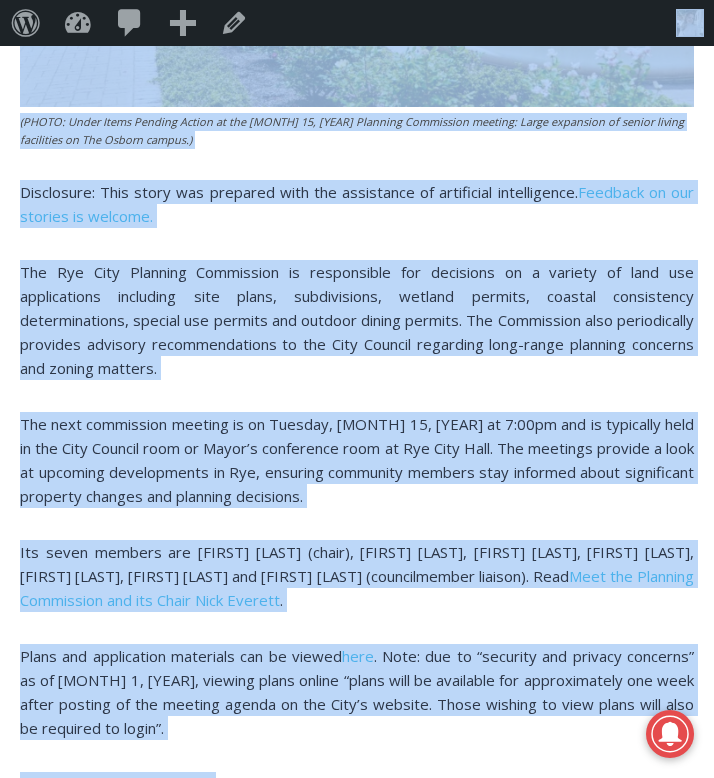 scroll, scrollTop: 1479, scrollLeft: 0, axis: vertical 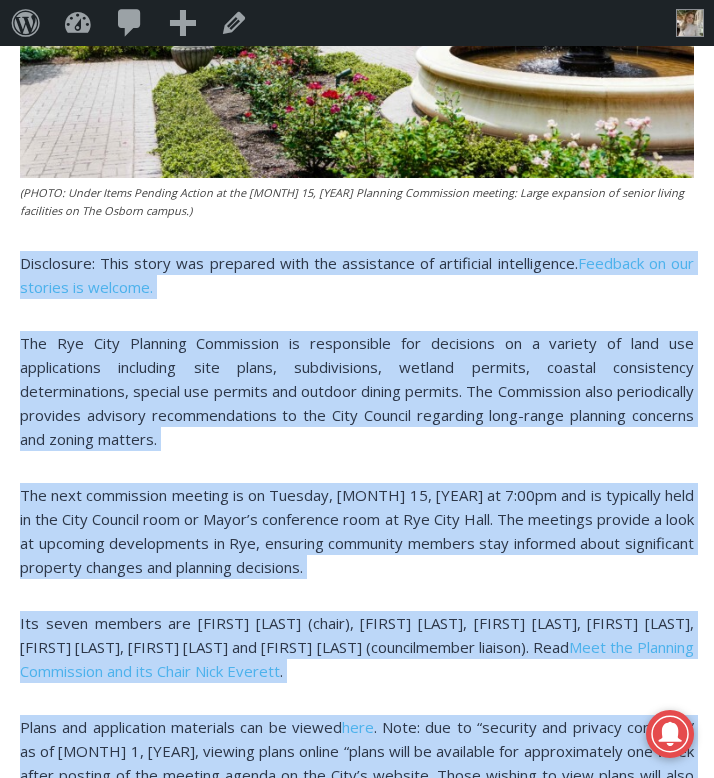 drag, startPoint x: 244, startPoint y: 545, endPoint x: 6, endPoint y: 265, distance: 367.48334 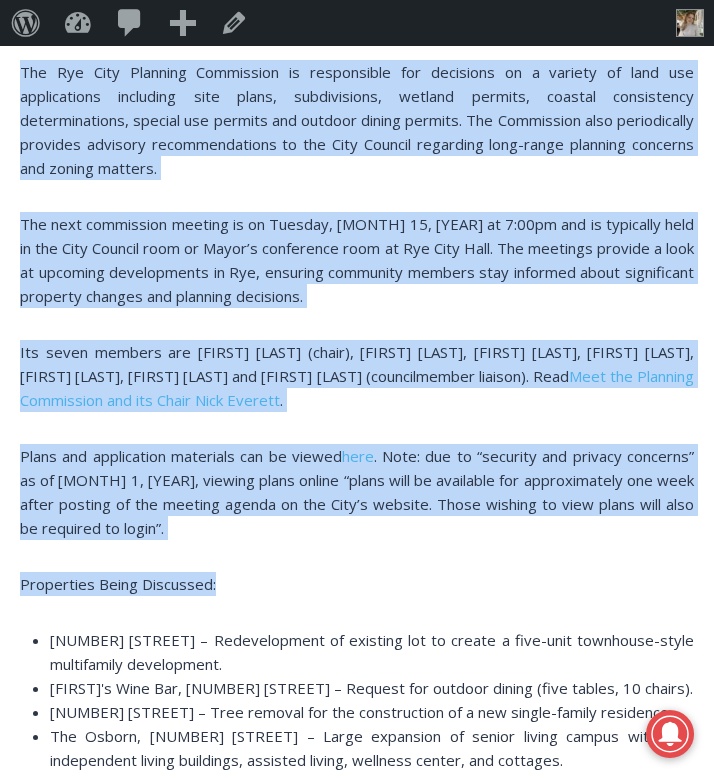 scroll, scrollTop: 1529, scrollLeft: 0, axis: vertical 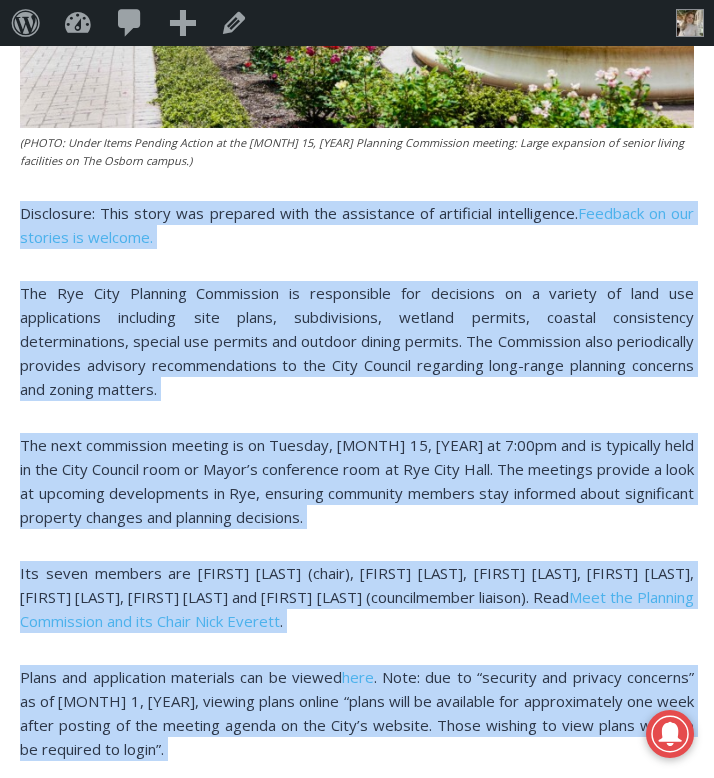 copy on "Disclosure: This story was prepared with the assistance of artificial intelligence.  Feedback on our stories is welcome.
The Rye City Planning Commission is responsible for decisions on a variety of land use applications including site plans, subdivisions, wetland permits, coastal consistency determinations, special use permits and outdoor dining permits. The Commission also periodically provides advisory recommendations to the City Council regarding long-range planning concerns and zoning matters.
The next commission meeting is on Tuesday, July 15, 2025 at 7:00pm and is typically held in the City Council room or Mayor’s conference room at Rye City Hall. The meetings provide a look at upcoming developments in Rye, ensuring community members stay informed about significant property changes and planning decisions.
Its seven members are Nicholas Everett (chair), Andrew Ball, Laura Brett, Dan Bsharat, Rick Schaupp, Steven Secon and Jamie Jensen (councilmember liaison). Read  Meet the Planning Commission ..." 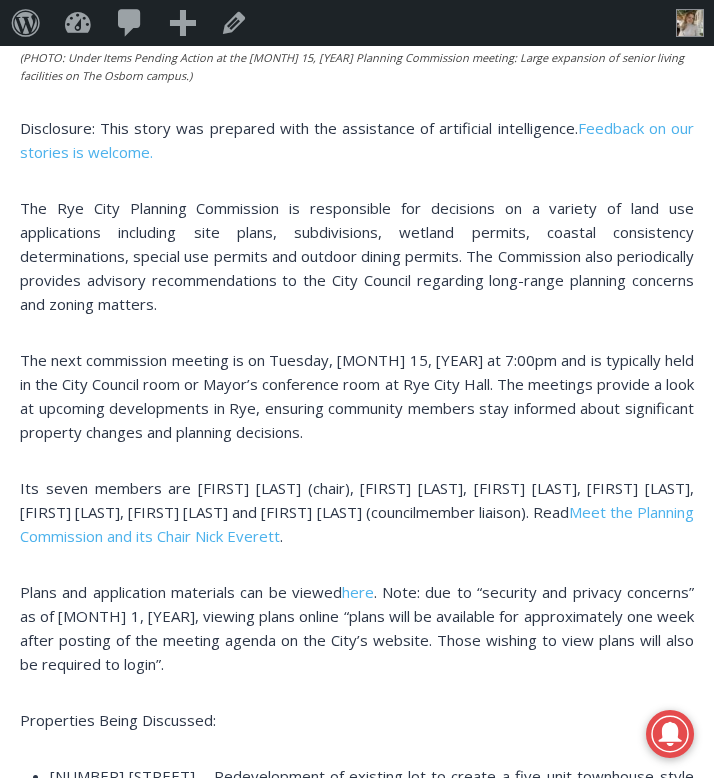 scroll, scrollTop: 1615, scrollLeft: 0, axis: vertical 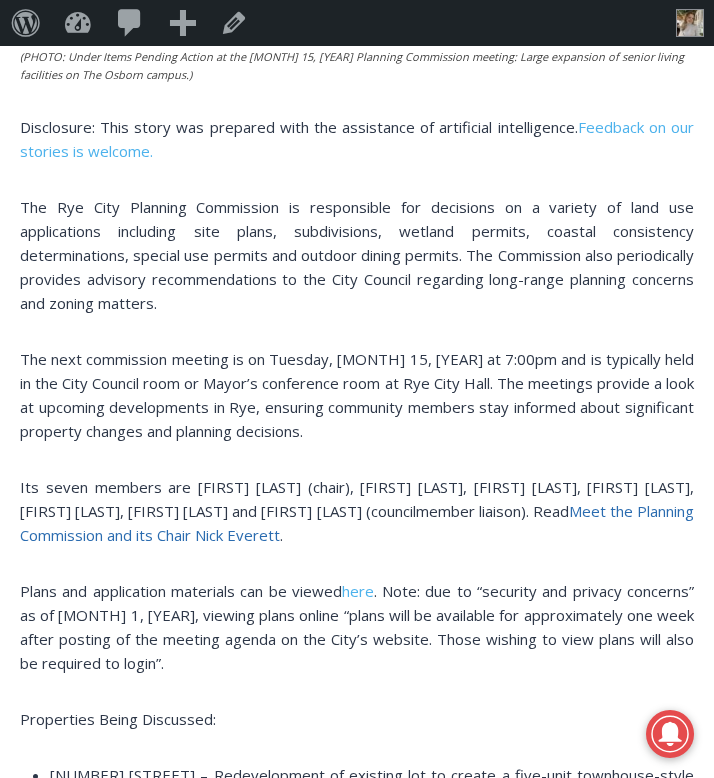 click on "Meet the Planning Commission and its Chair Nick Everett" at bounding box center (357, 523) 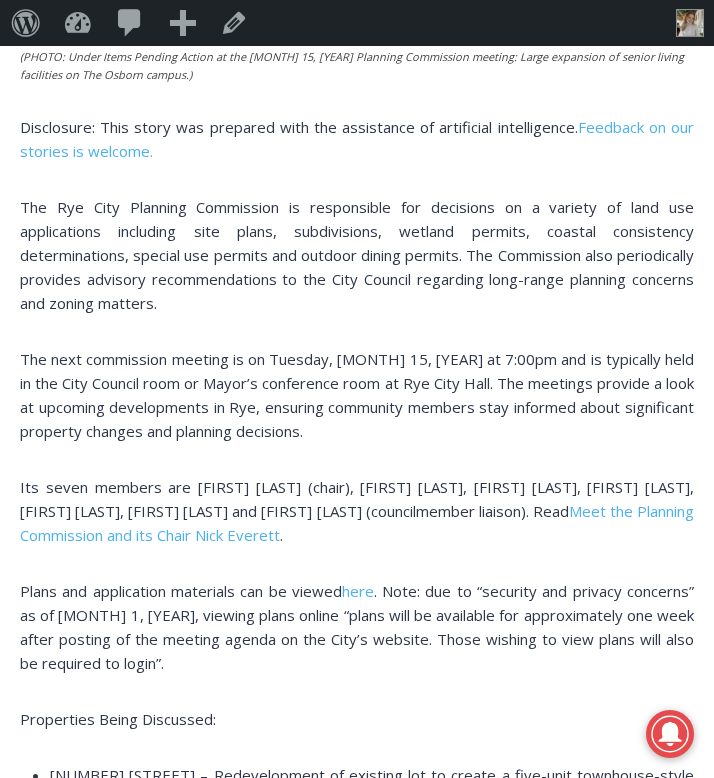 click on "The Rye City Planning Commission is responsible for decisions on a variety of land use applications including site plans, subdivisions, wetland permits, coastal consistency determinations, special use permits and outdoor dining permits. The Commission also periodically provides advisory recommendations to the City Council regarding long-range planning concerns and zoning matters." at bounding box center [357, 255] 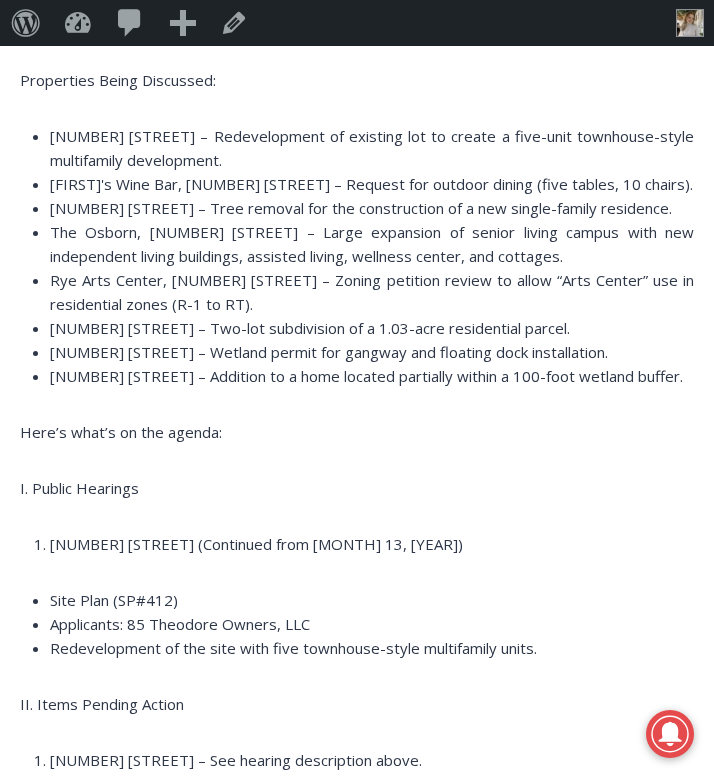 scroll, scrollTop: 2242, scrollLeft: 0, axis: vertical 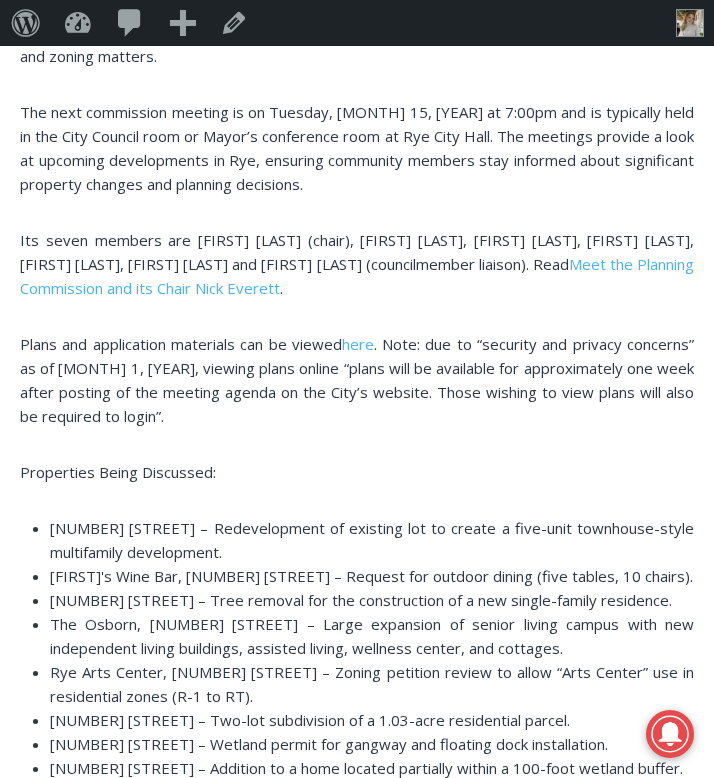 drag, startPoint x: 156, startPoint y: 435, endPoint x: 0, endPoint y: 464, distance: 158.67262 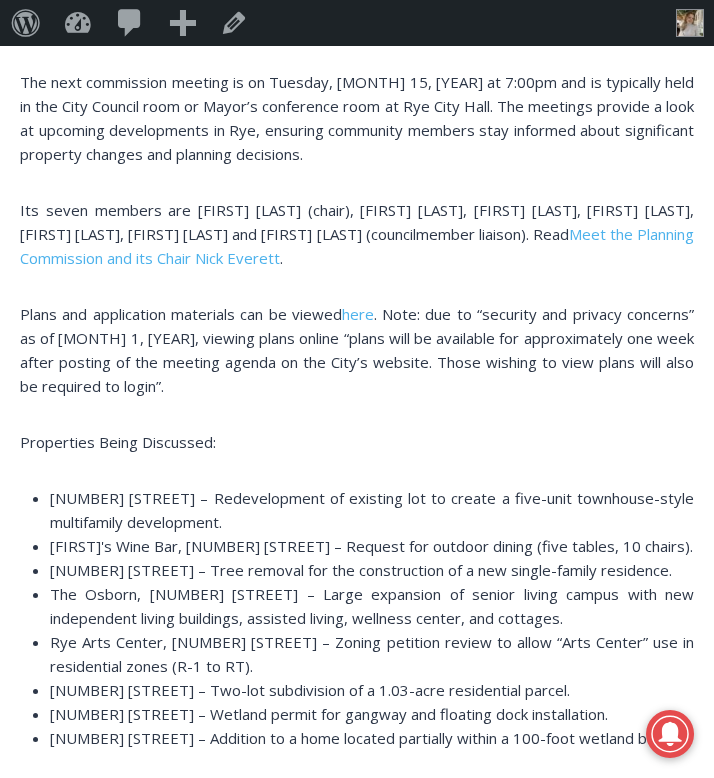 scroll, scrollTop: 1893, scrollLeft: 0, axis: vertical 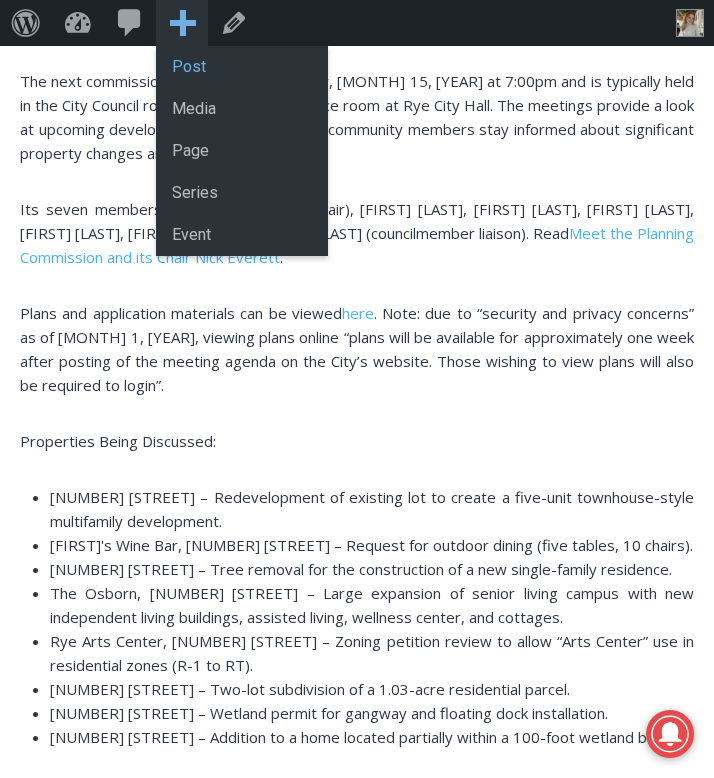 click on "Post" at bounding box center (242, 67) 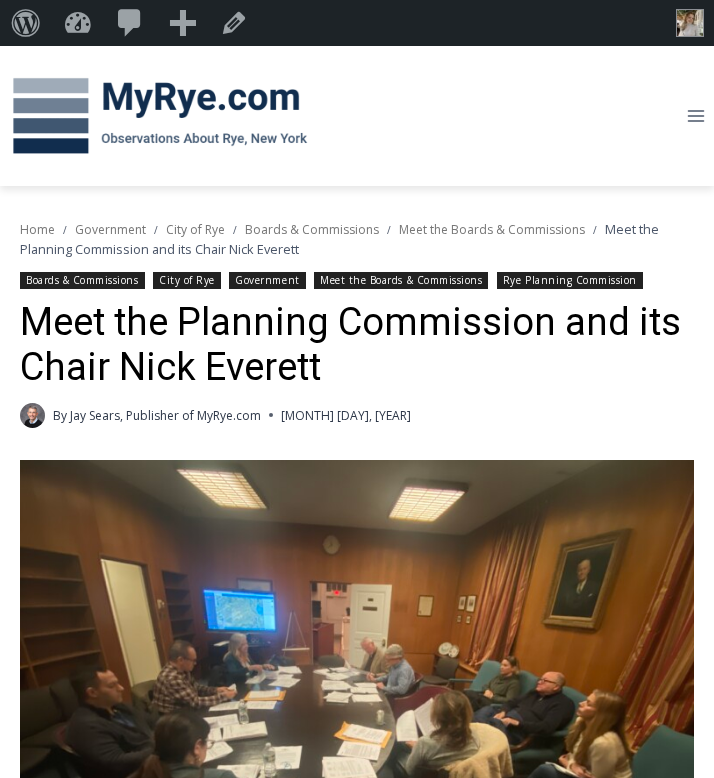 scroll, scrollTop: 0, scrollLeft: 0, axis: both 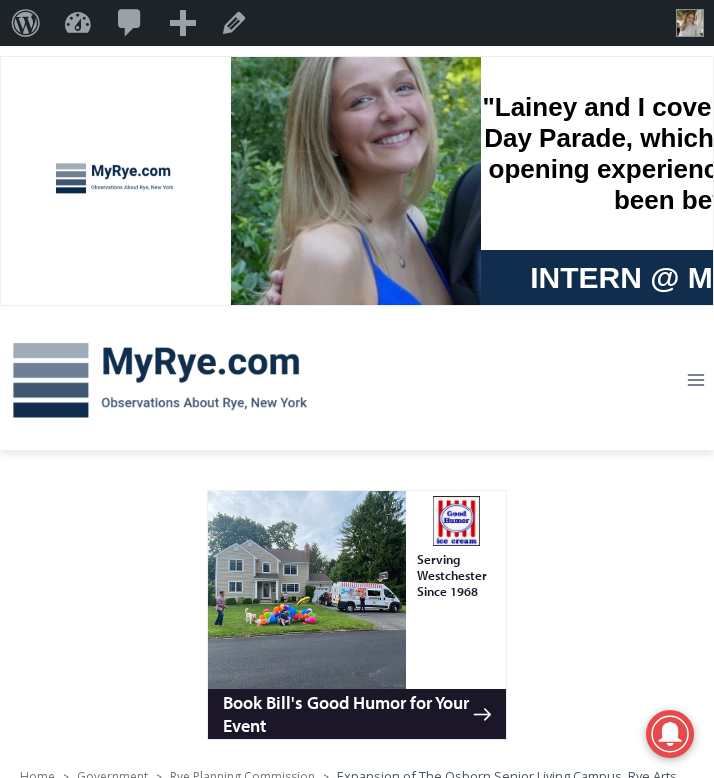 click at bounding box center [357, 618] 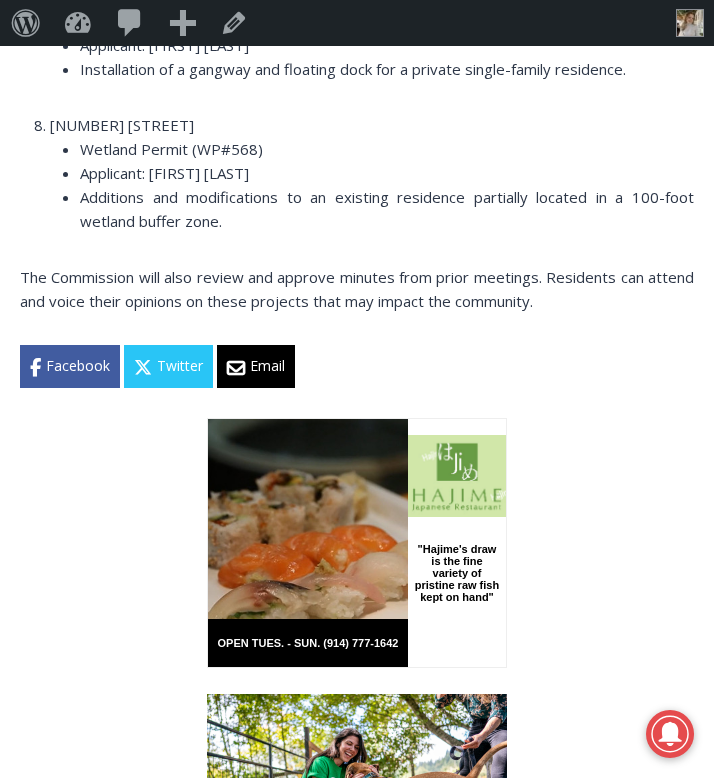 scroll, scrollTop: 3804, scrollLeft: 0, axis: vertical 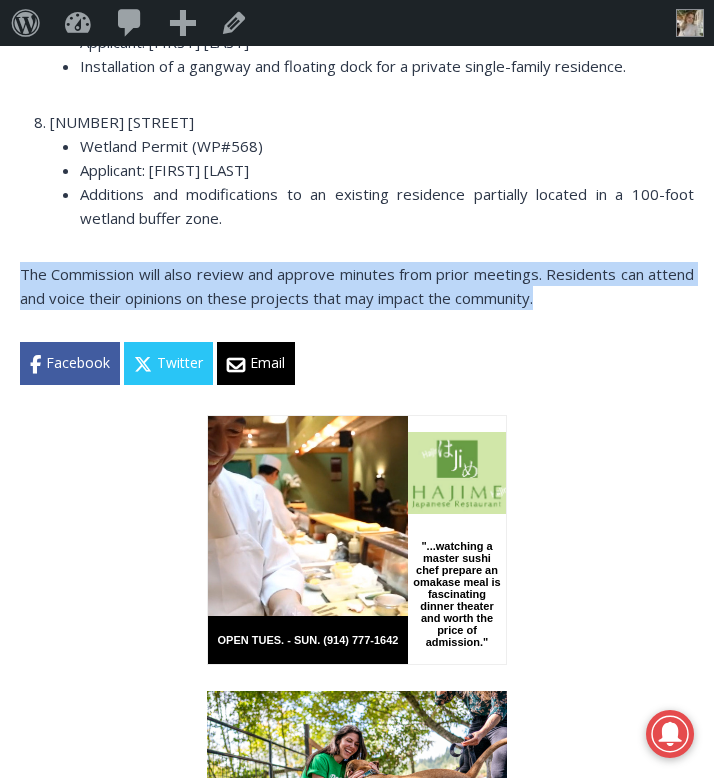 drag, startPoint x: 606, startPoint y: 325, endPoint x: 10, endPoint y: 300, distance: 596.5241 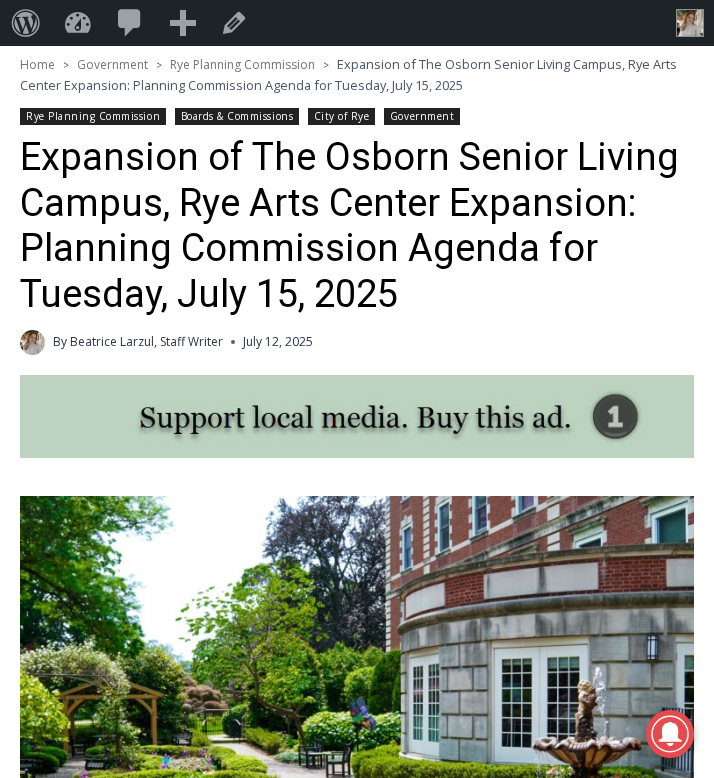 scroll, scrollTop: 710, scrollLeft: 0, axis: vertical 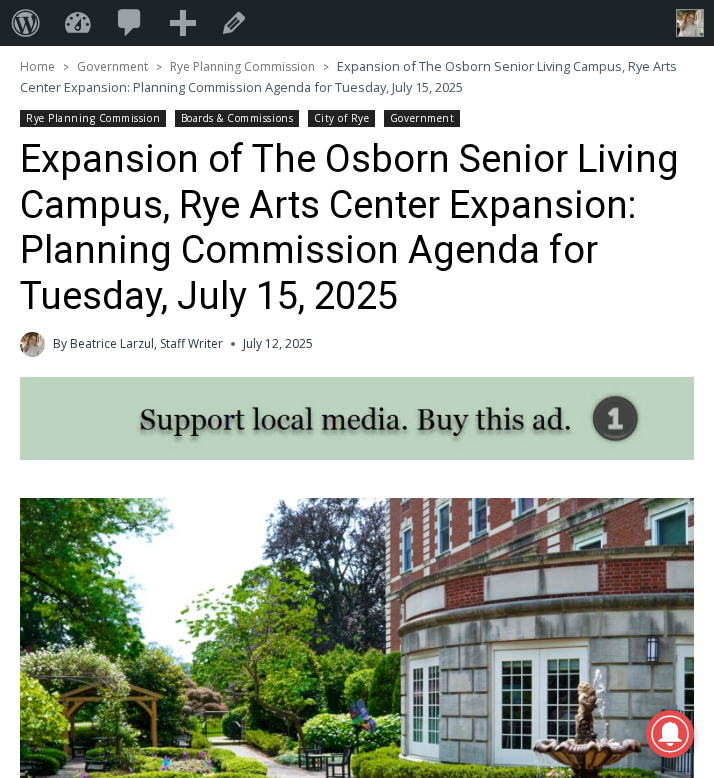 click on "Rye Planning Commission" at bounding box center (93, 118) 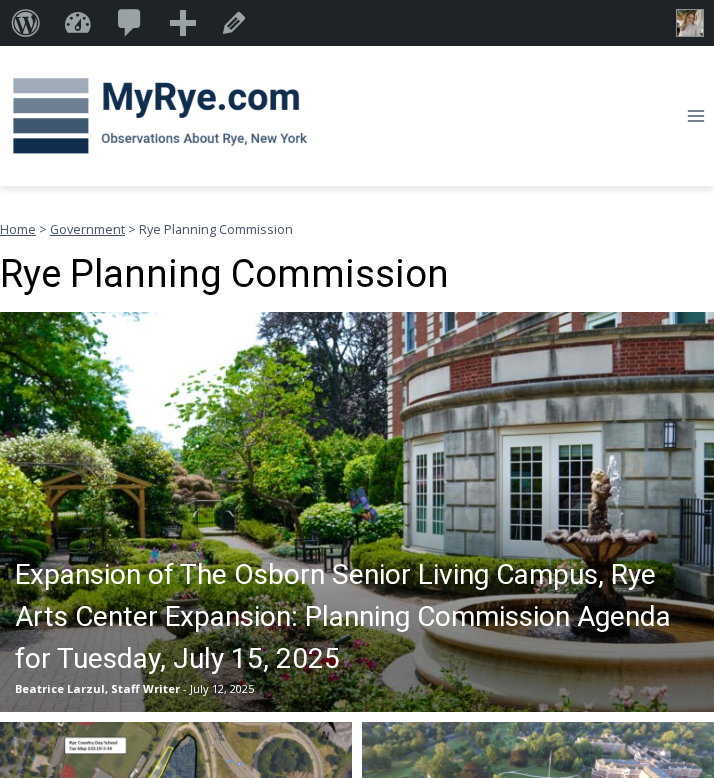 scroll, scrollTop: 0, scrollLeft: 0, axis: both 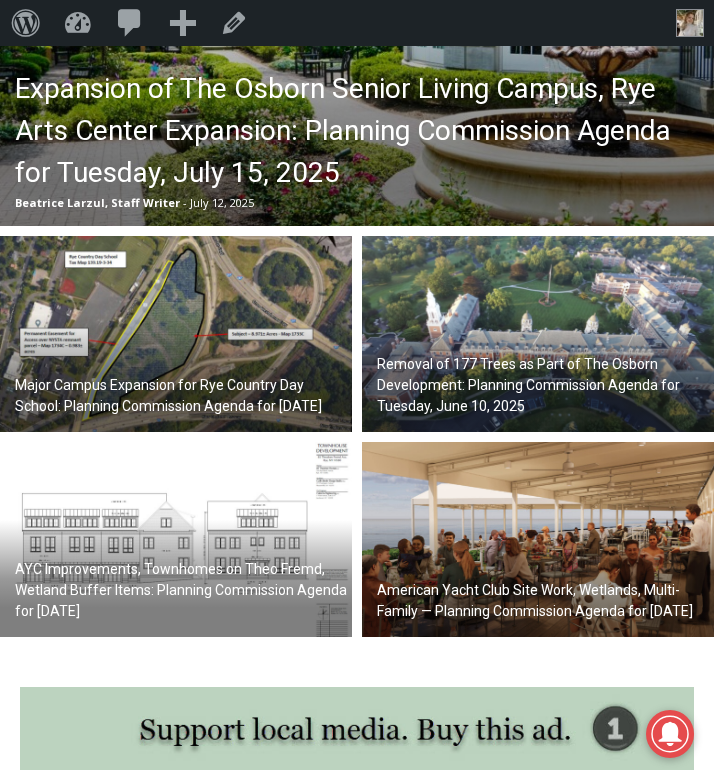 click on "Expansion of The Osborn Senior Living Campus, Rye Arts Center Expansion: Planning Commission Agenda for Tuesday, July 15, 2025" at bounding box center (362, 131) 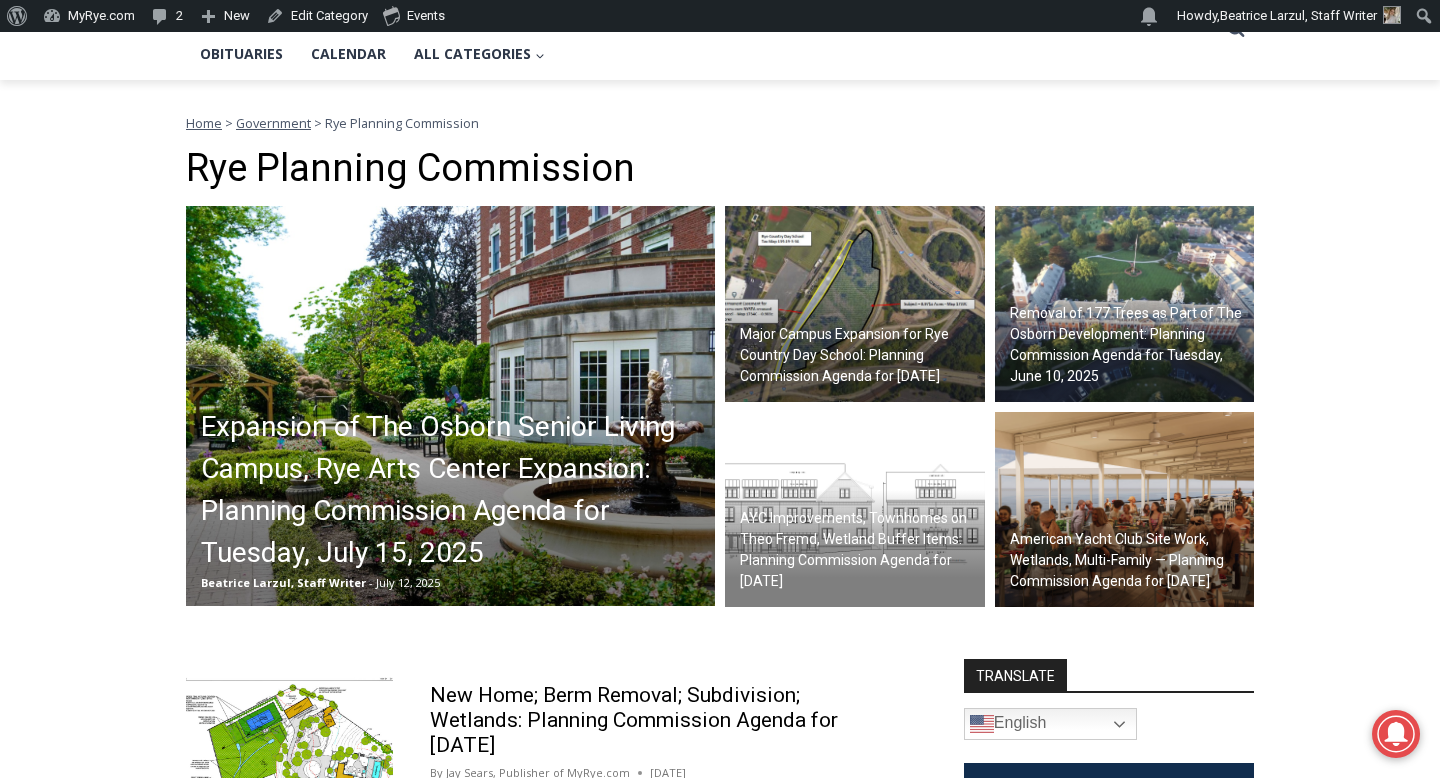 scroll, scrollTop: 750, scrollLeft: 0, axis: vertical 